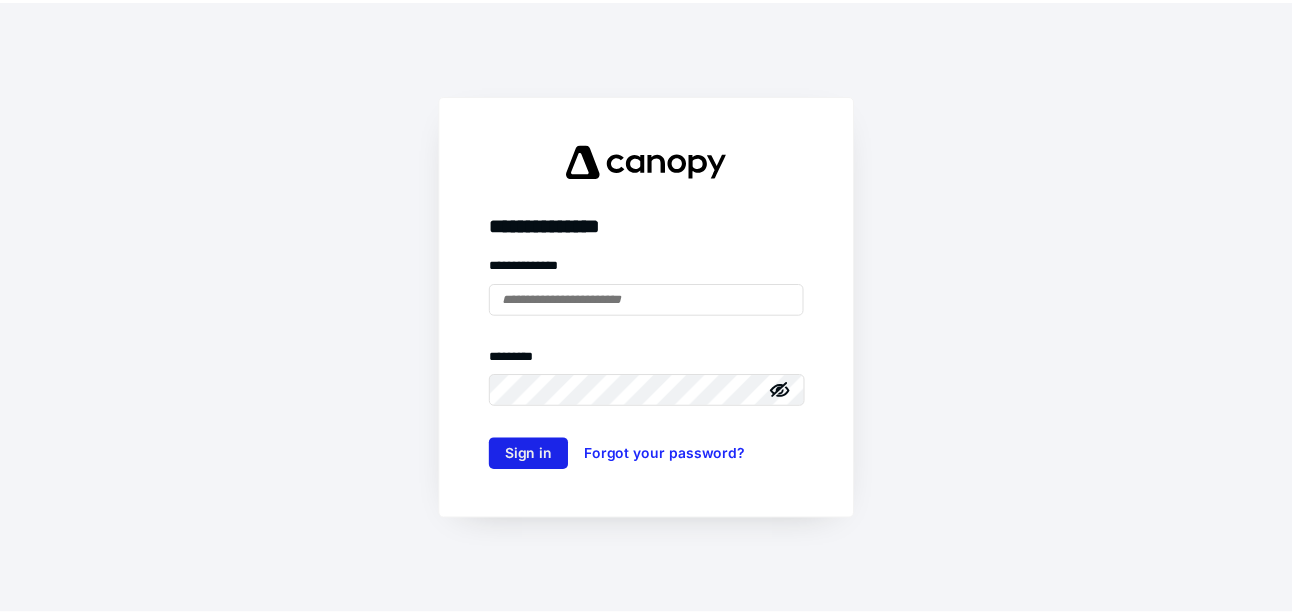 scroll, scrollTop: 0, scrollLeft: 0, axis: both 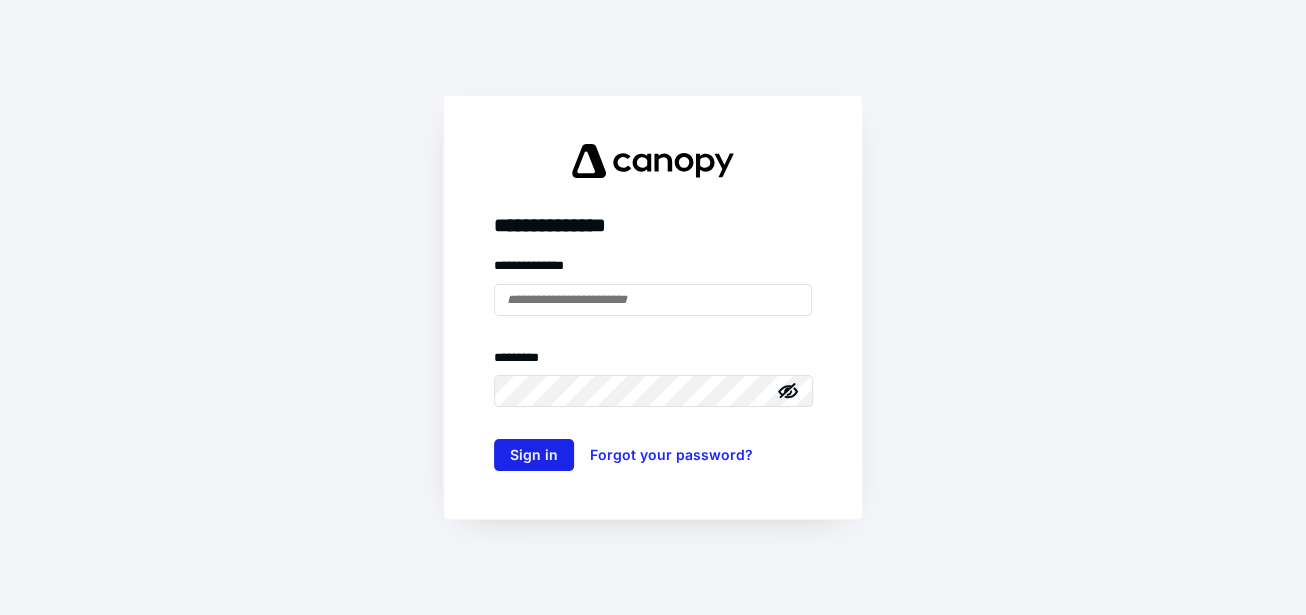 type on "**********" 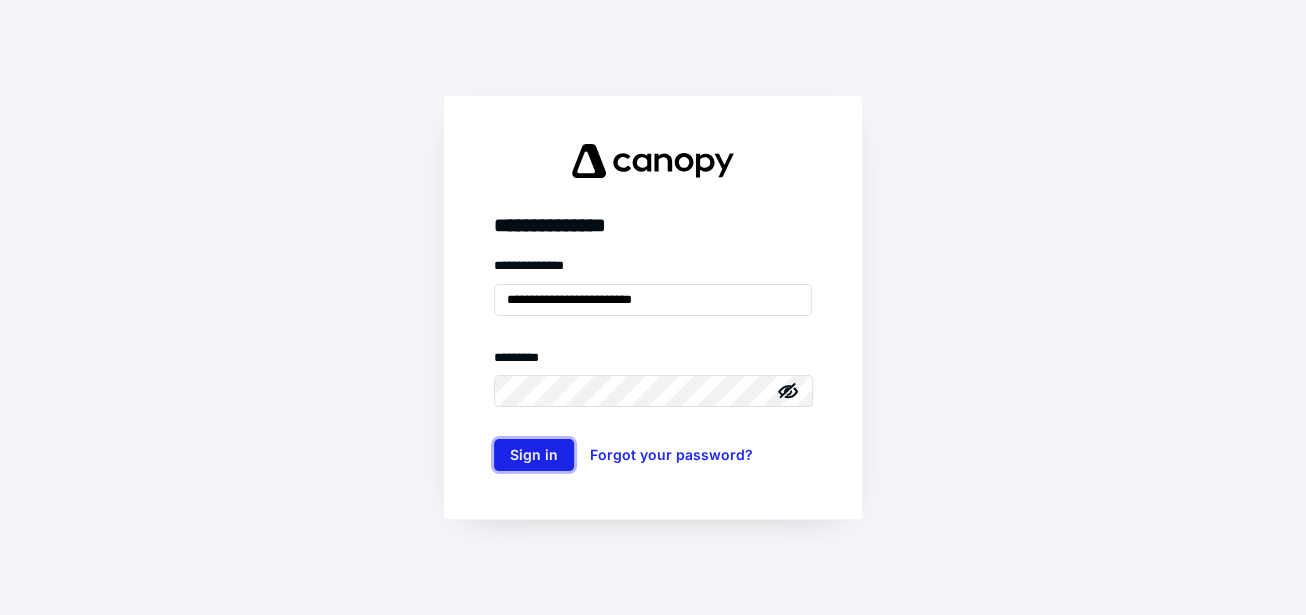 click on "Sign in" at bounding box center (534, 455) 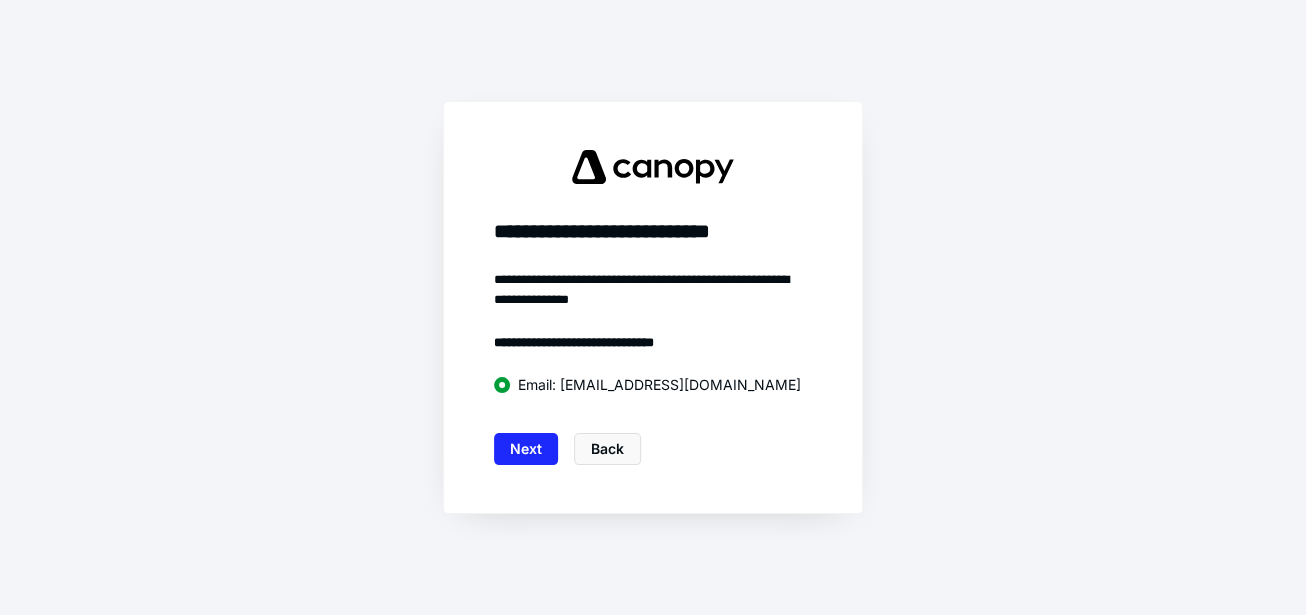 click on "Next" at bounding box center [526, 449] 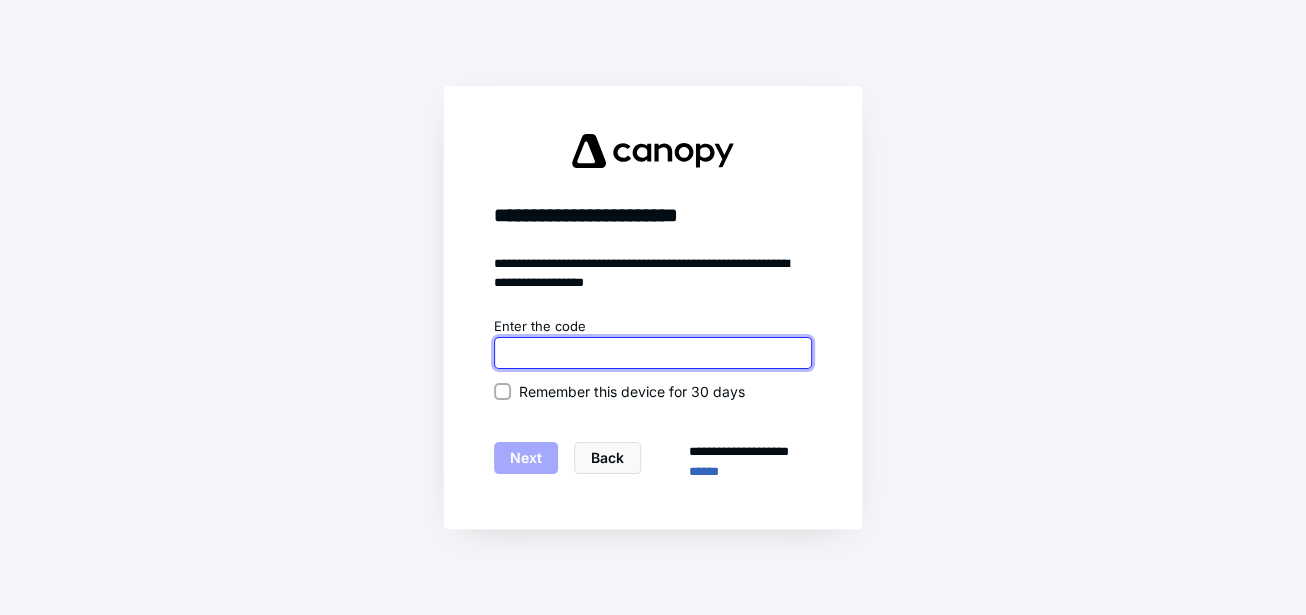 click at bounding box center [653, 353] 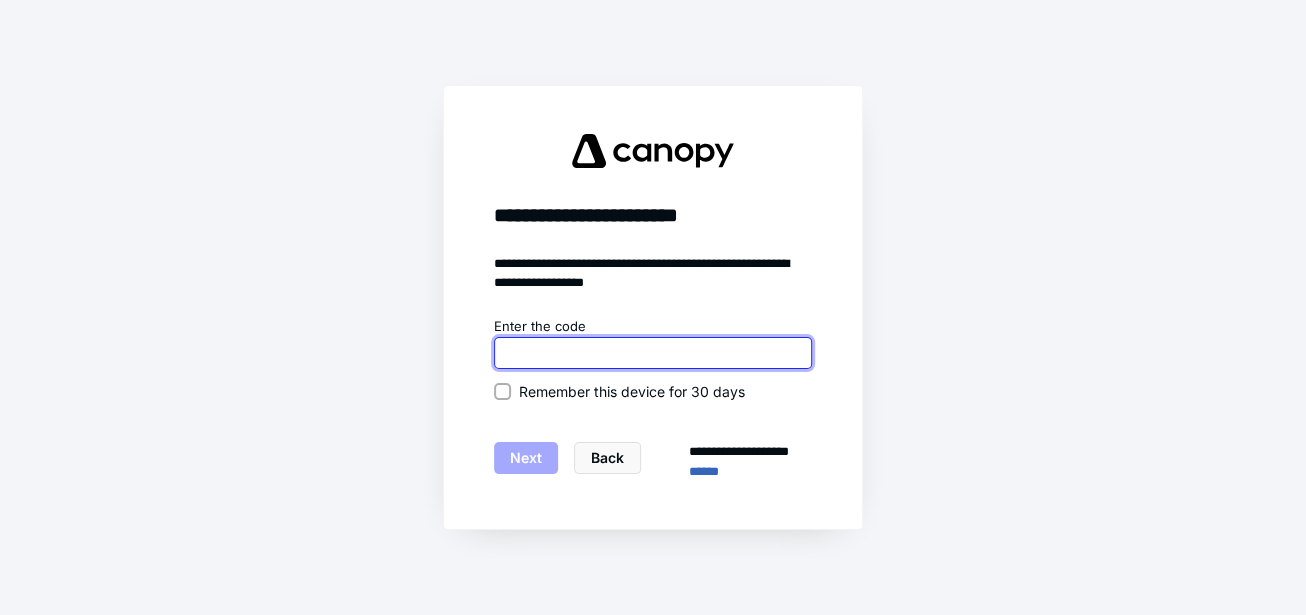 paste on "******" 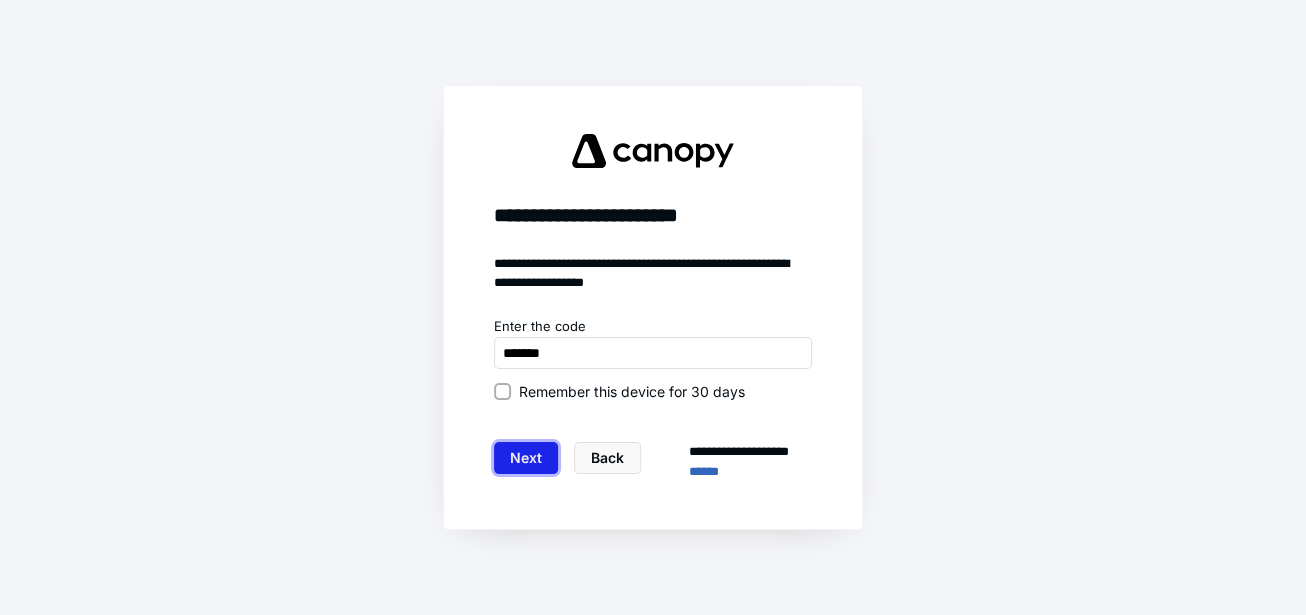 type on "******" 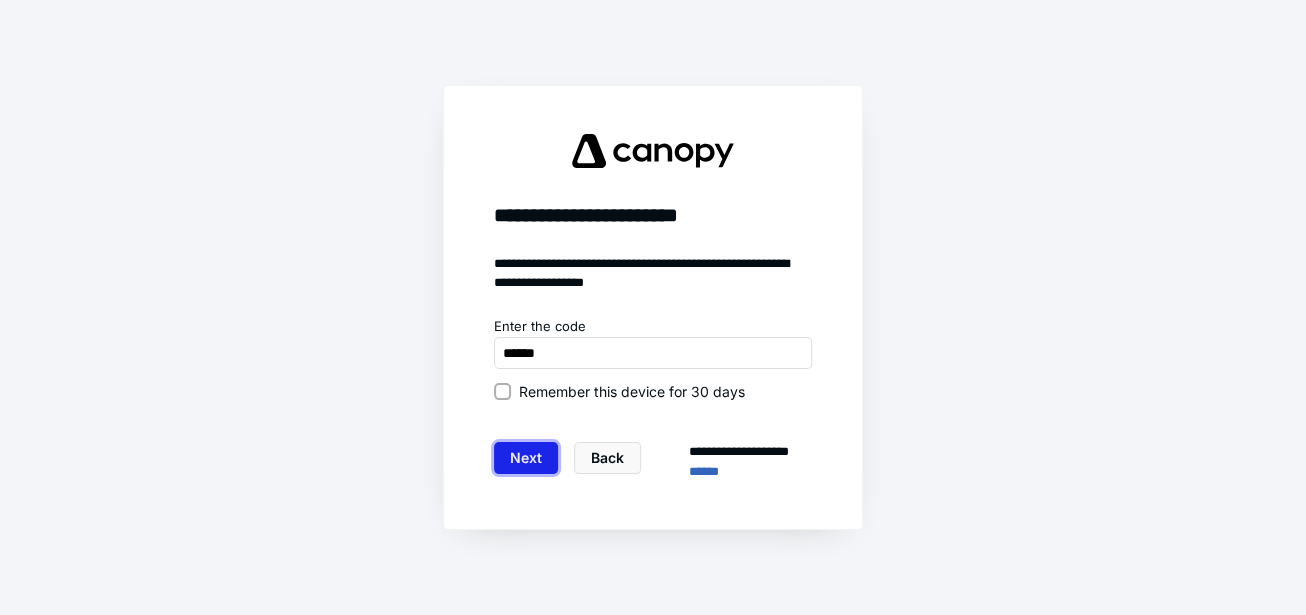 click on "Next" at bounding box center (526, 458) 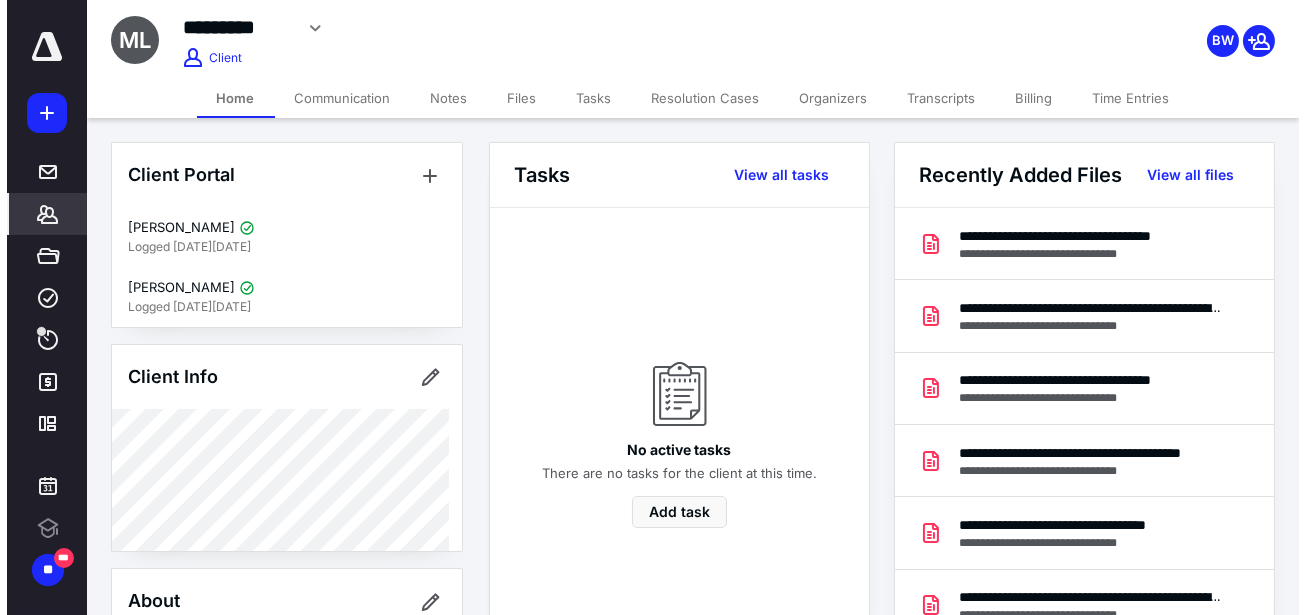 scroll, scrollTop: 0, scrollLeft: 0, axis: both 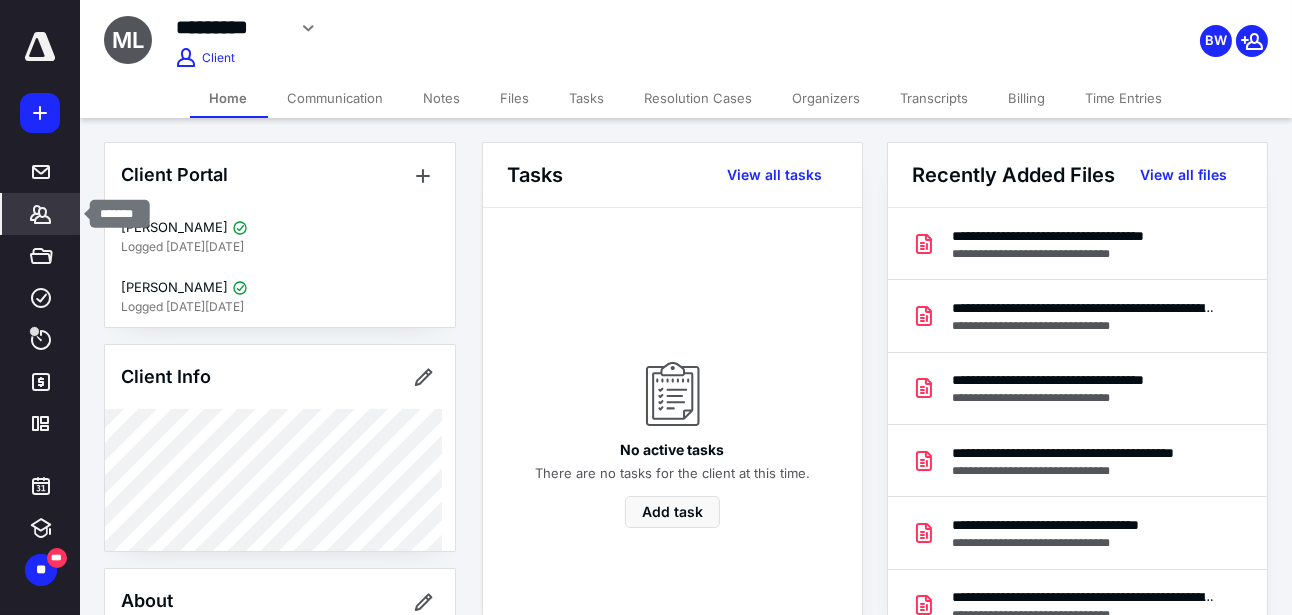 click 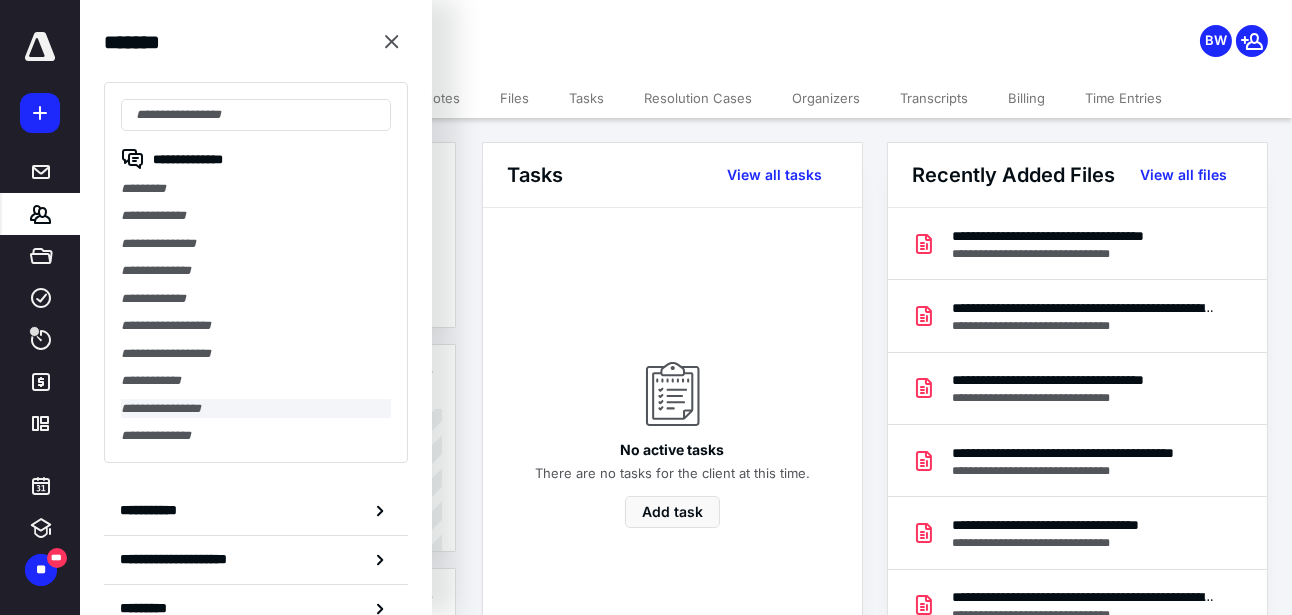 click on "**********" at bounding box center [256, 408] 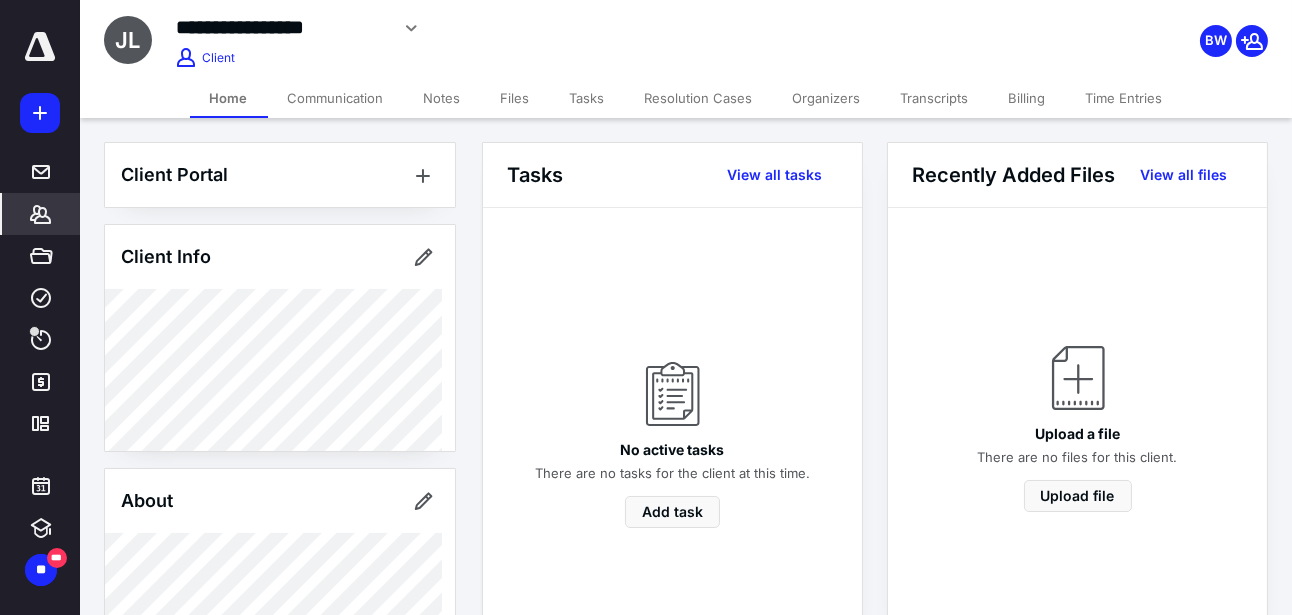 click on "Transcripts" at bounding box center (935, 98) 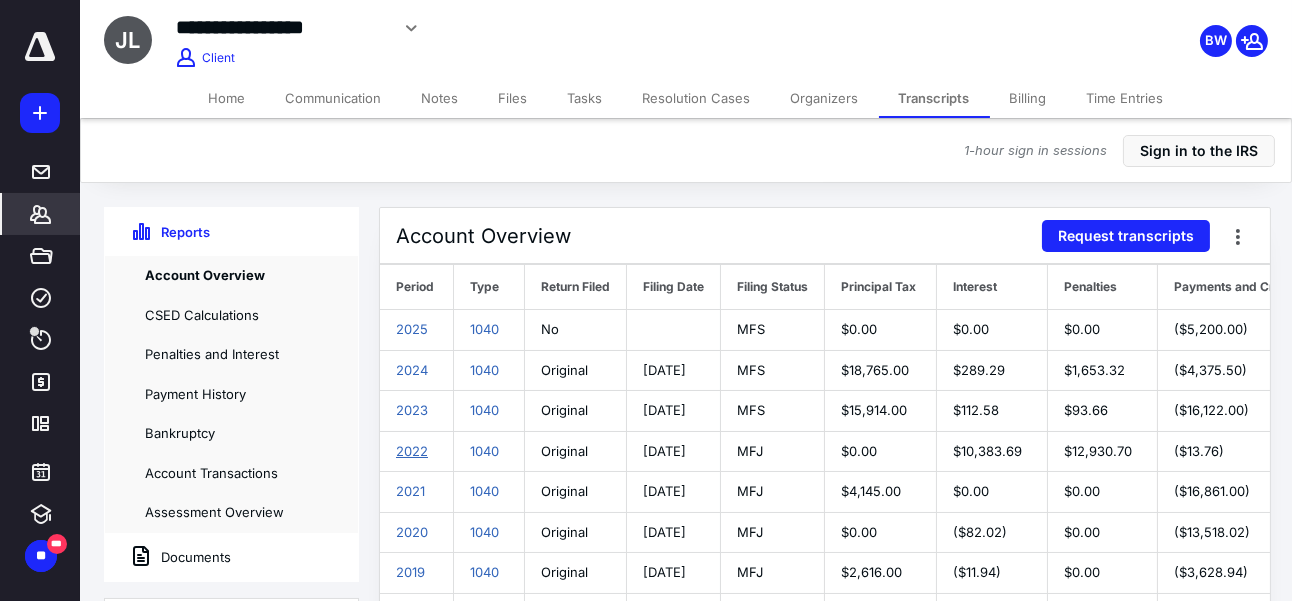 click on "2022" at bounding box center [412, 451] 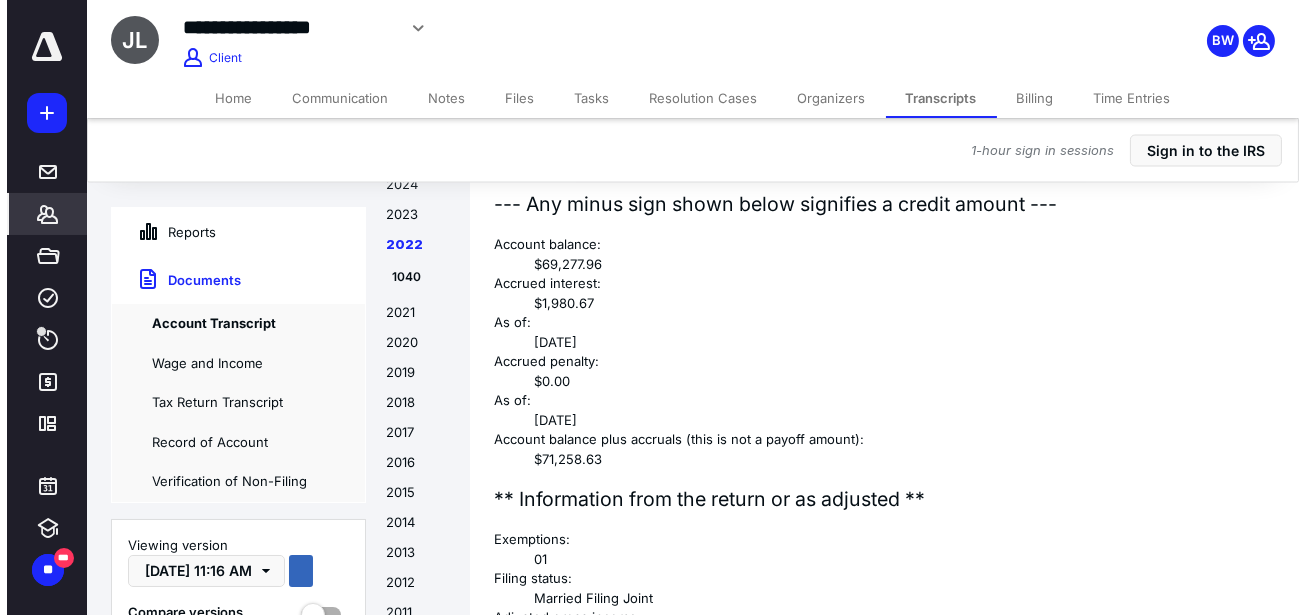 scroll, scrollTop: 5540, scrollLeft: 0, axis: vertical 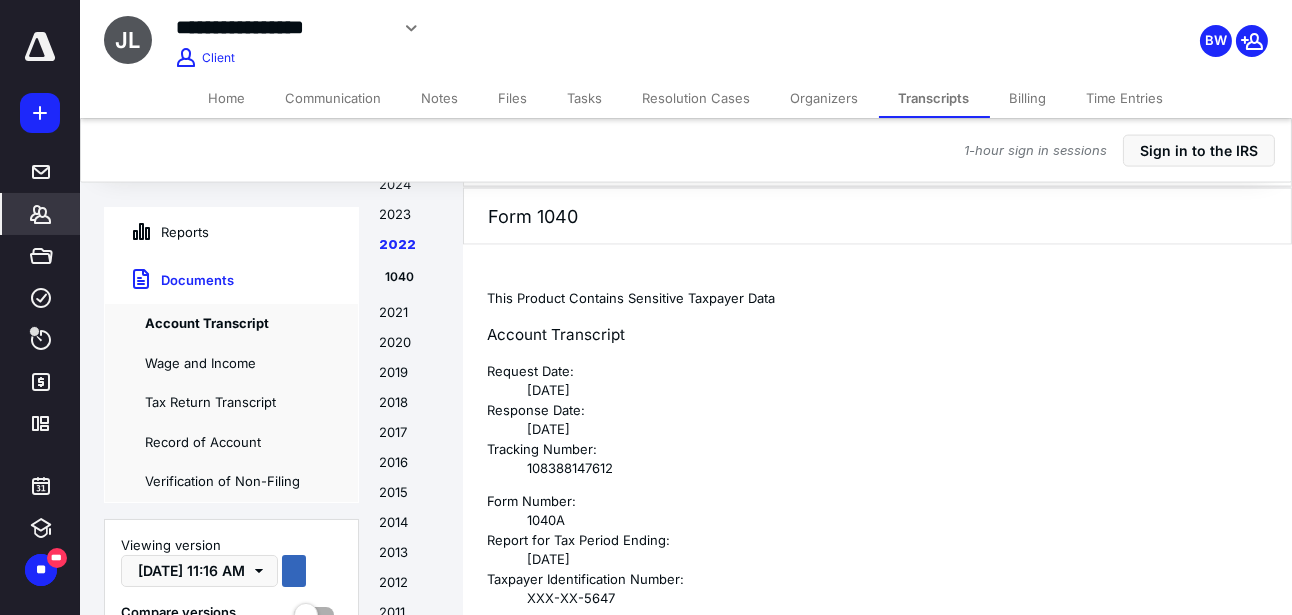 click at bounding box center (1259, 155) 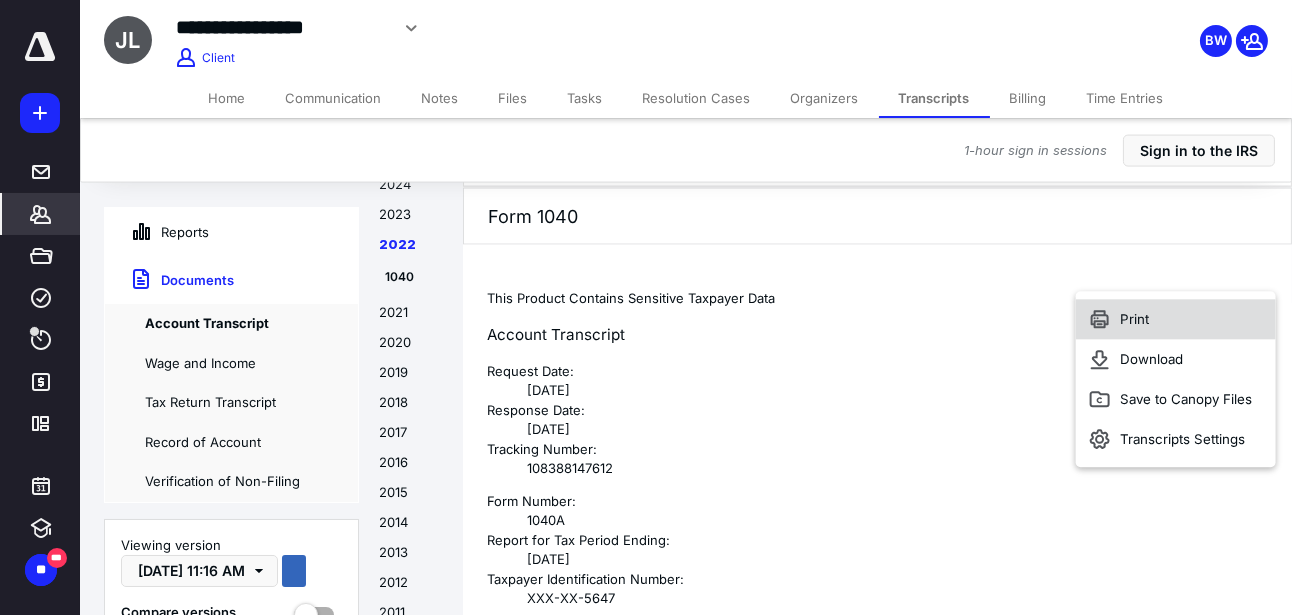 click on "Print" at bounding box center [1176, 320] 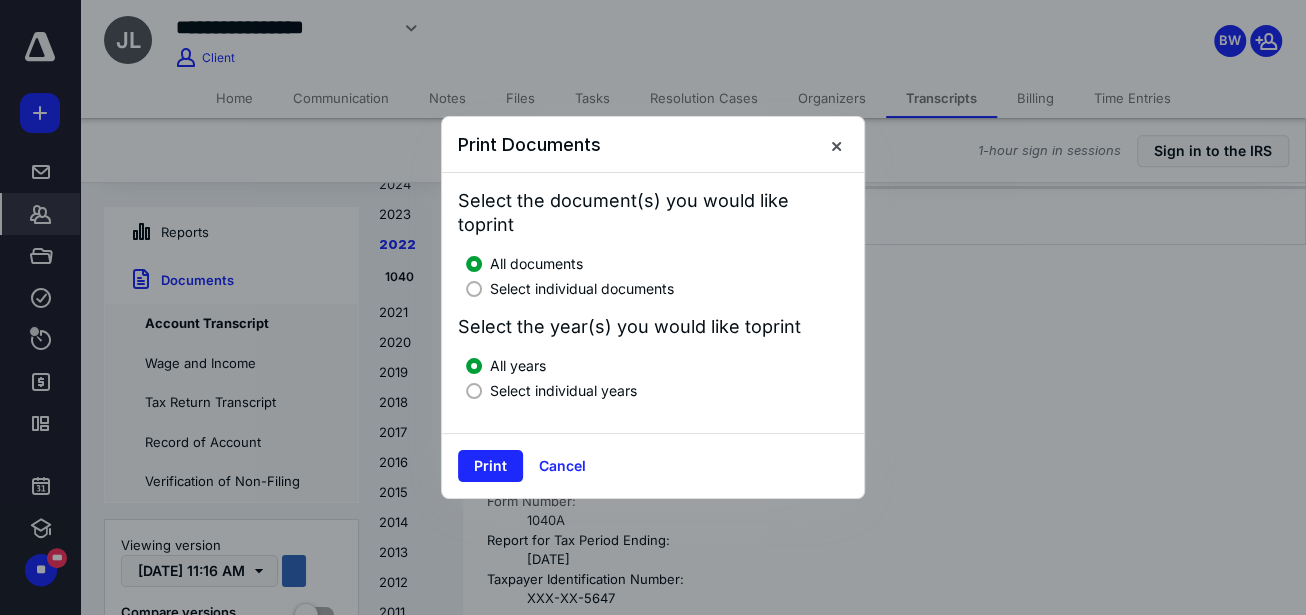 click on "Select individual documents" at bounding box center (582, 288) 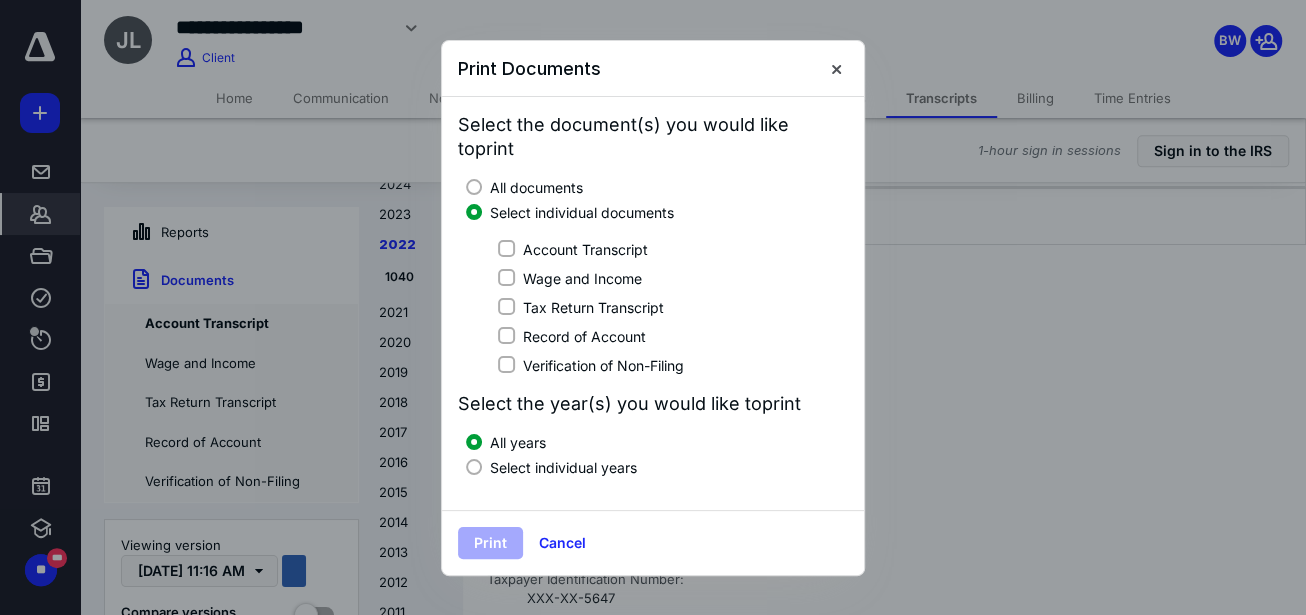 click on "Account Transcript" at bounding box center (585, 249) 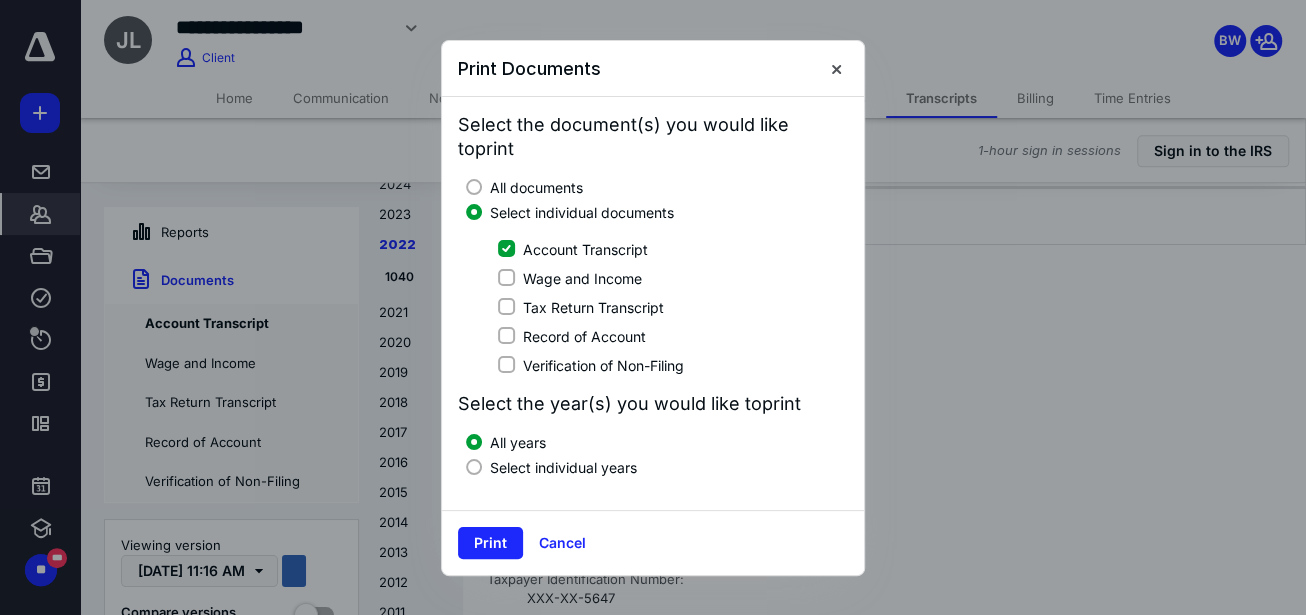 click on "Tax Return Transcript" at bounding box center [593, 307] 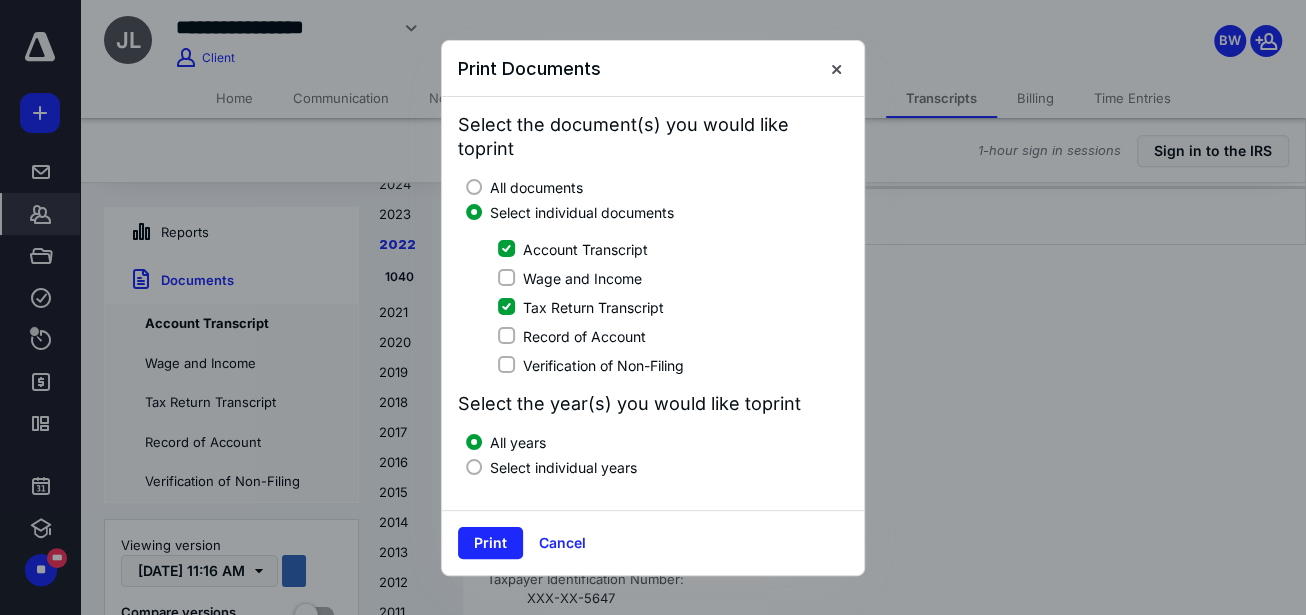 click on "Select individual years" at bounding box center (563, 467) 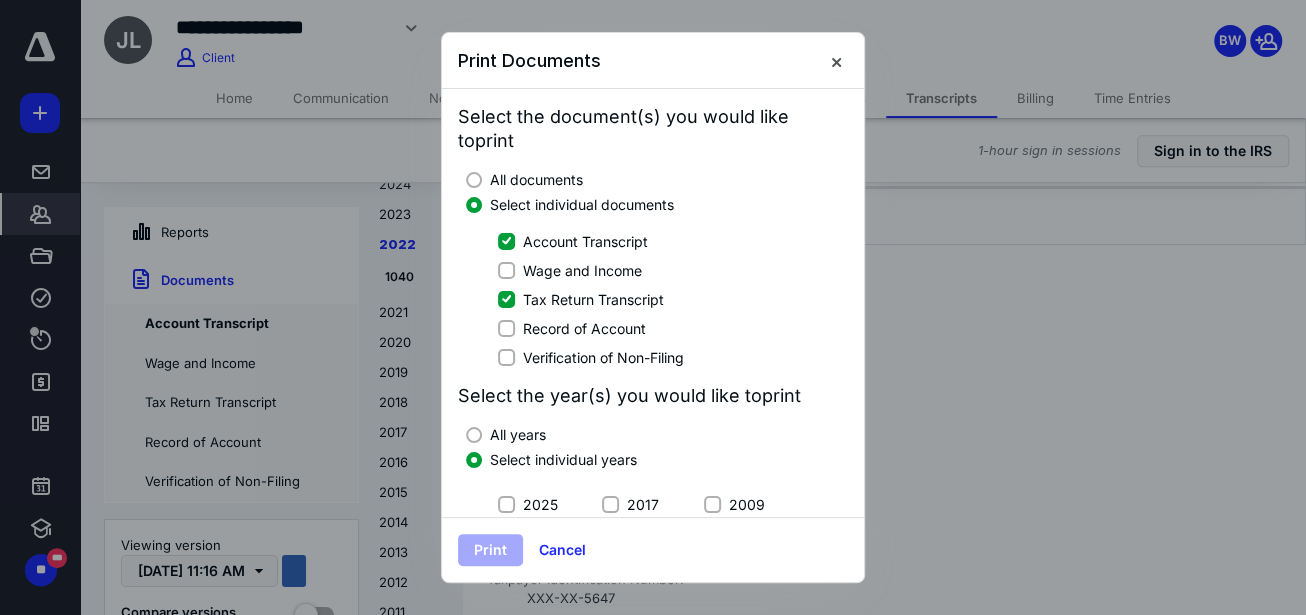 scroll, scrollTop: 182, scrollLeft: 0, axis: vertical 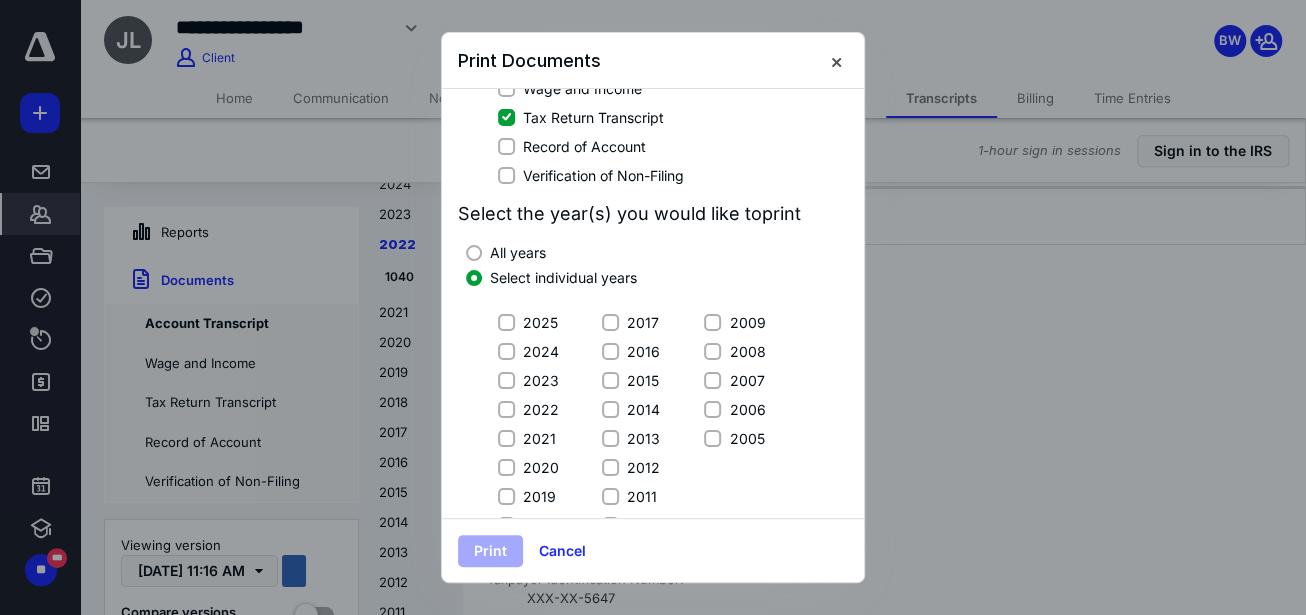click on "2022" at bounding box center (541, 409) 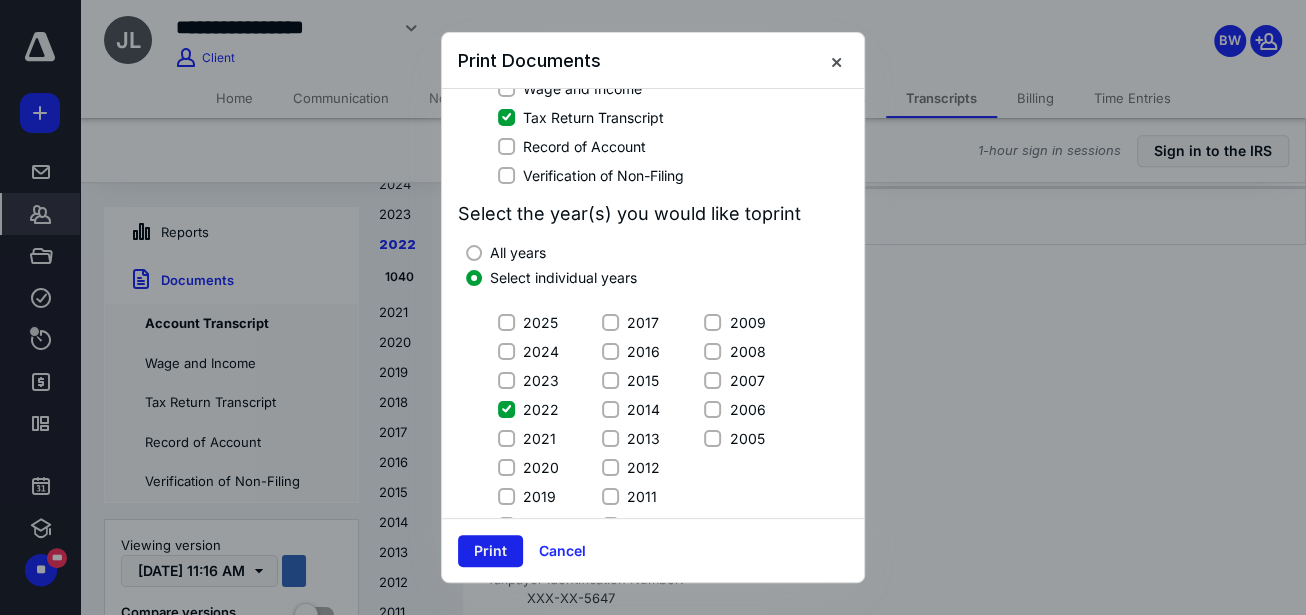 click on "Print" at bounding box center (490, 551) 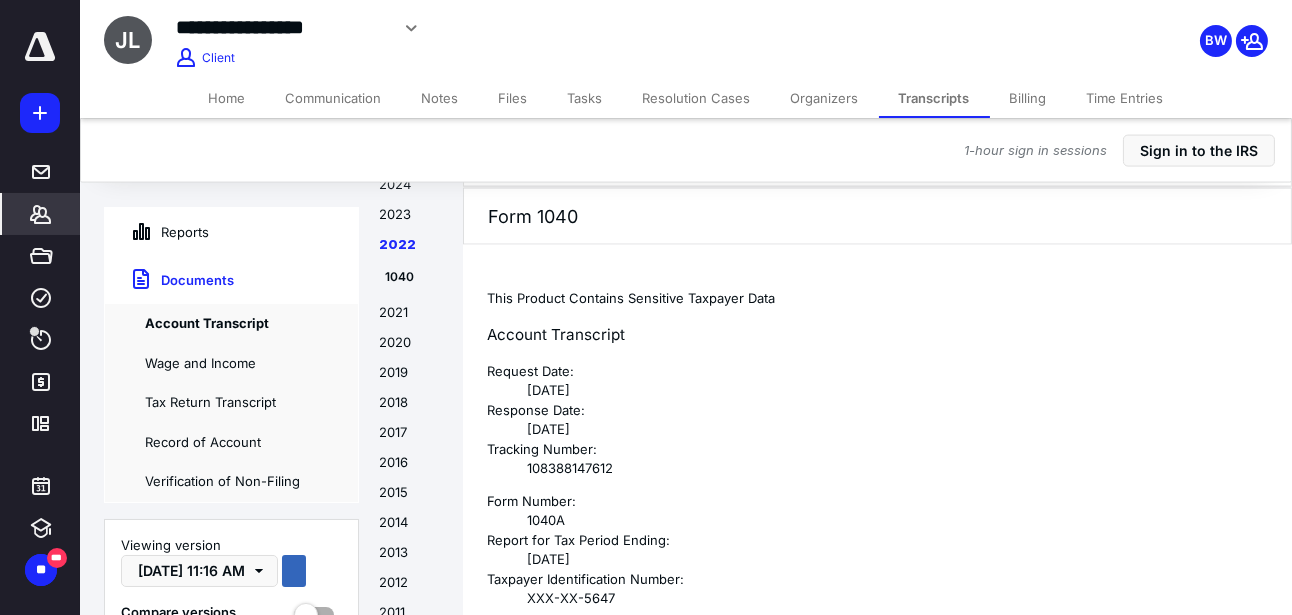 click at bounding box center [1259, 155] 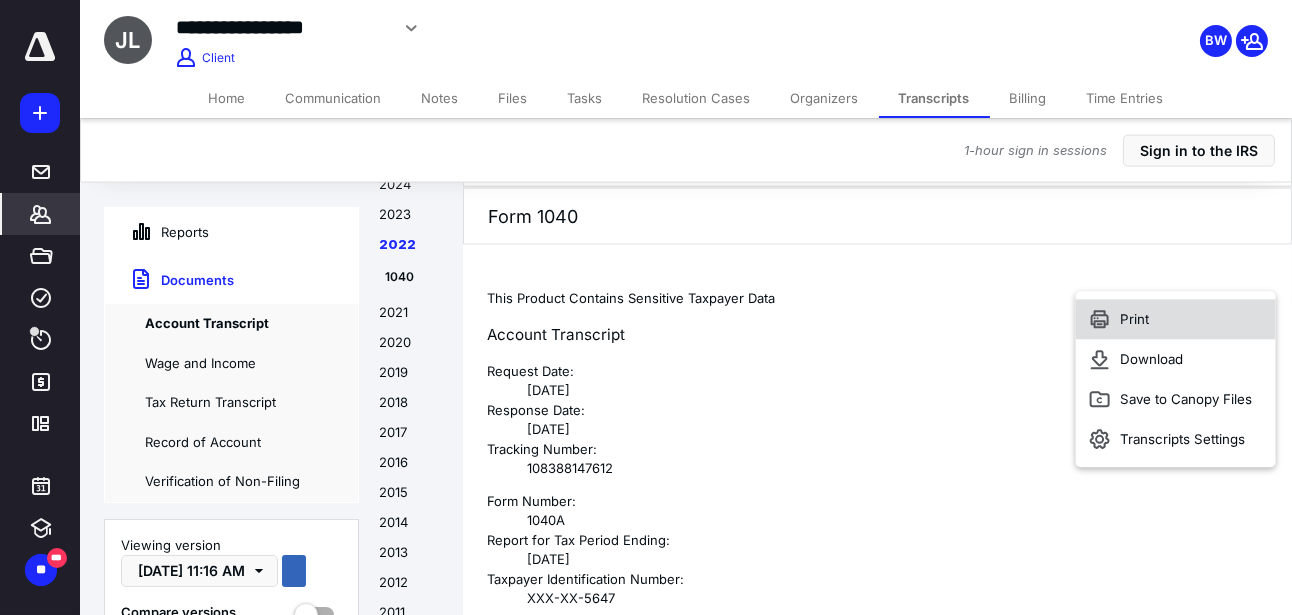 click on "Print" at bounding box center [1176, 320] 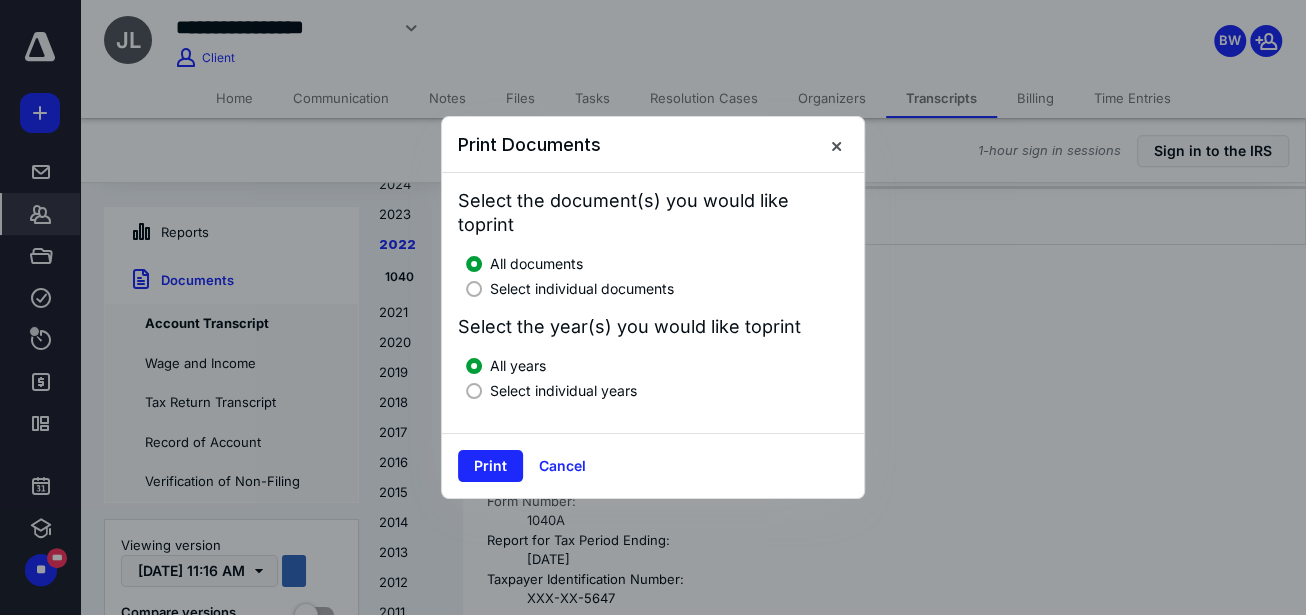 click on "Select individual documents" at bounding box center [582, 288] 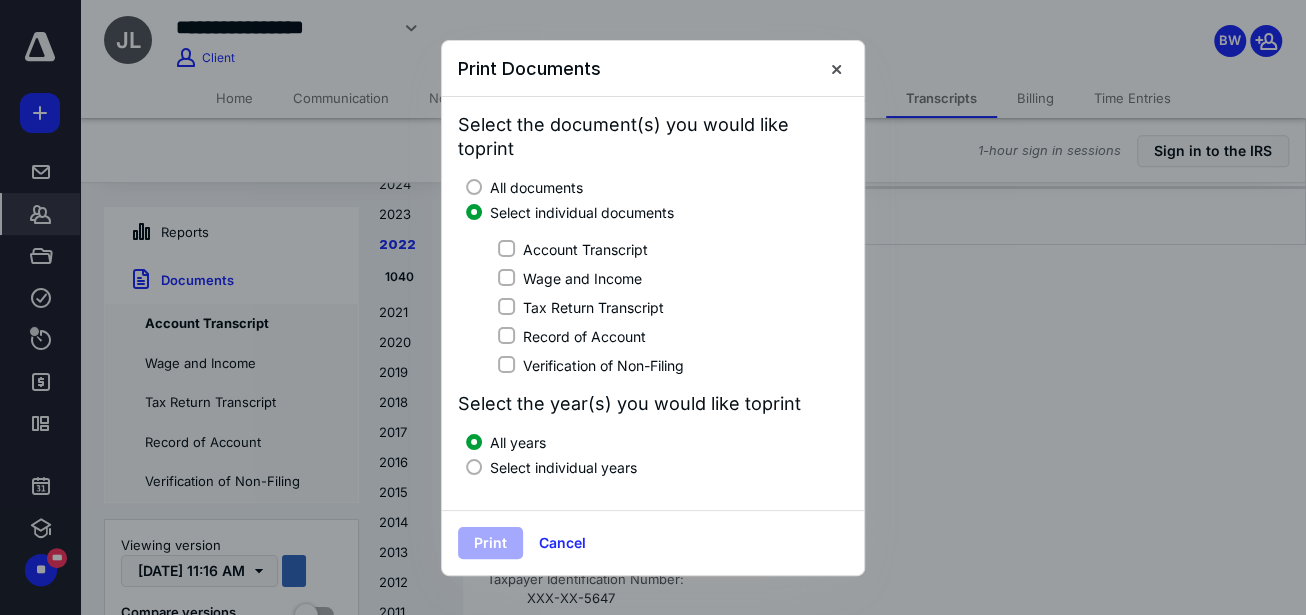click on "Account Transcript" at bounding box center [585, 249] 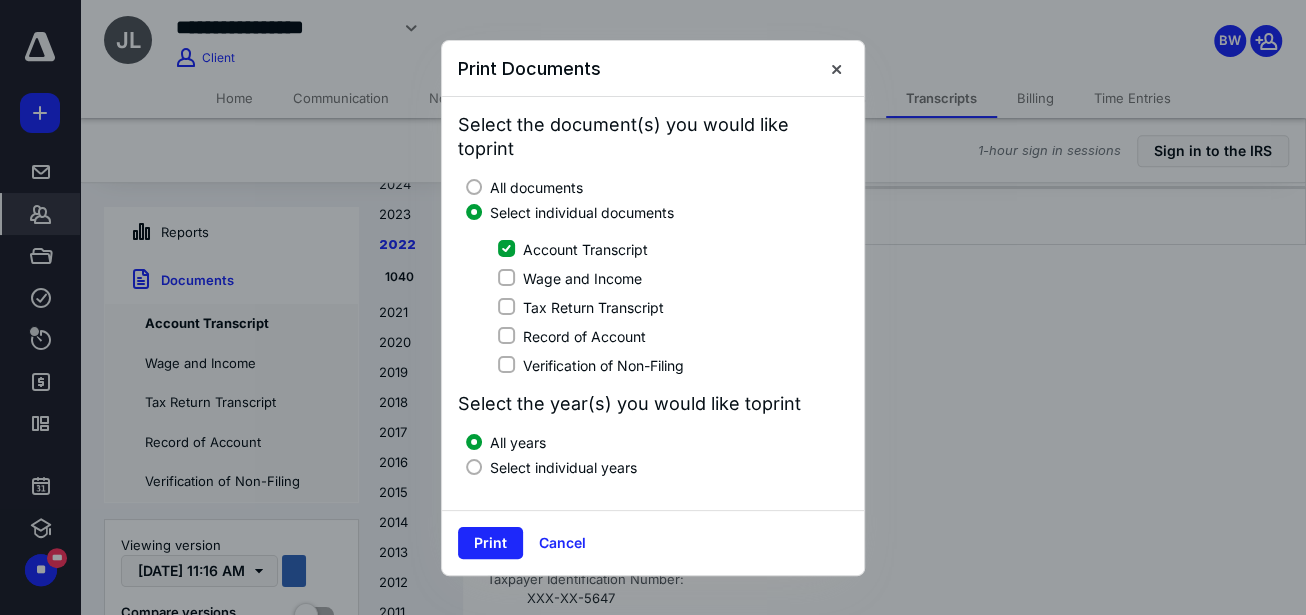 click on "Select individual years" at bounding box center (563, 467) 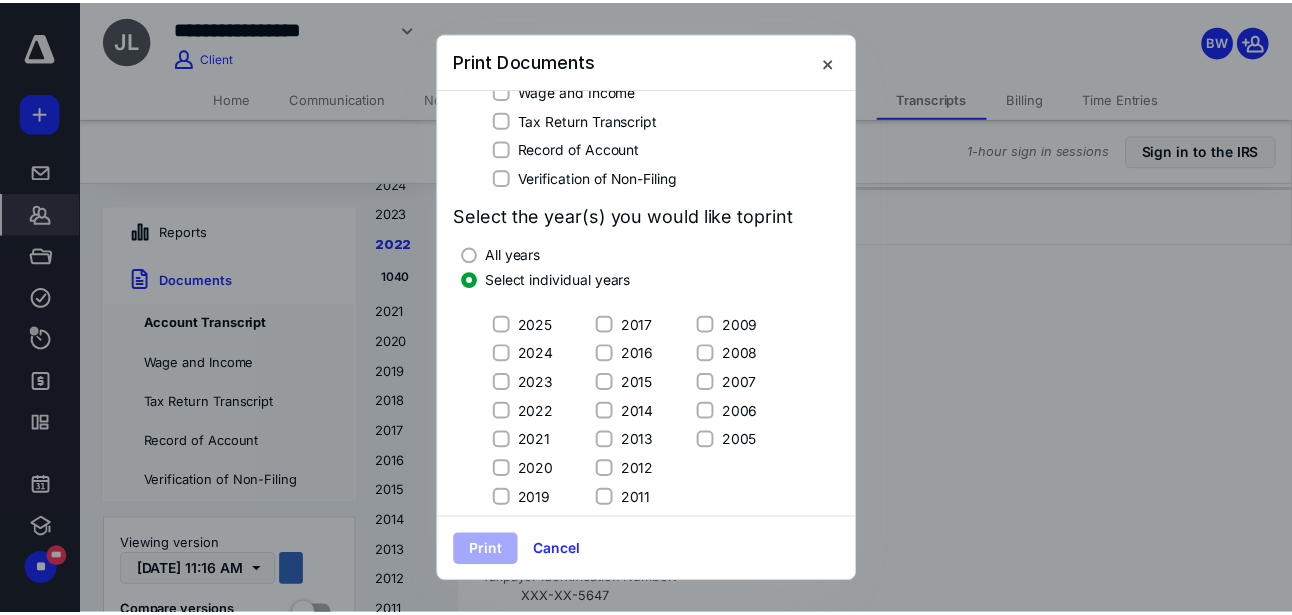 scroll, scrollTop: 182, scrollLeft: 0, axis: vertical 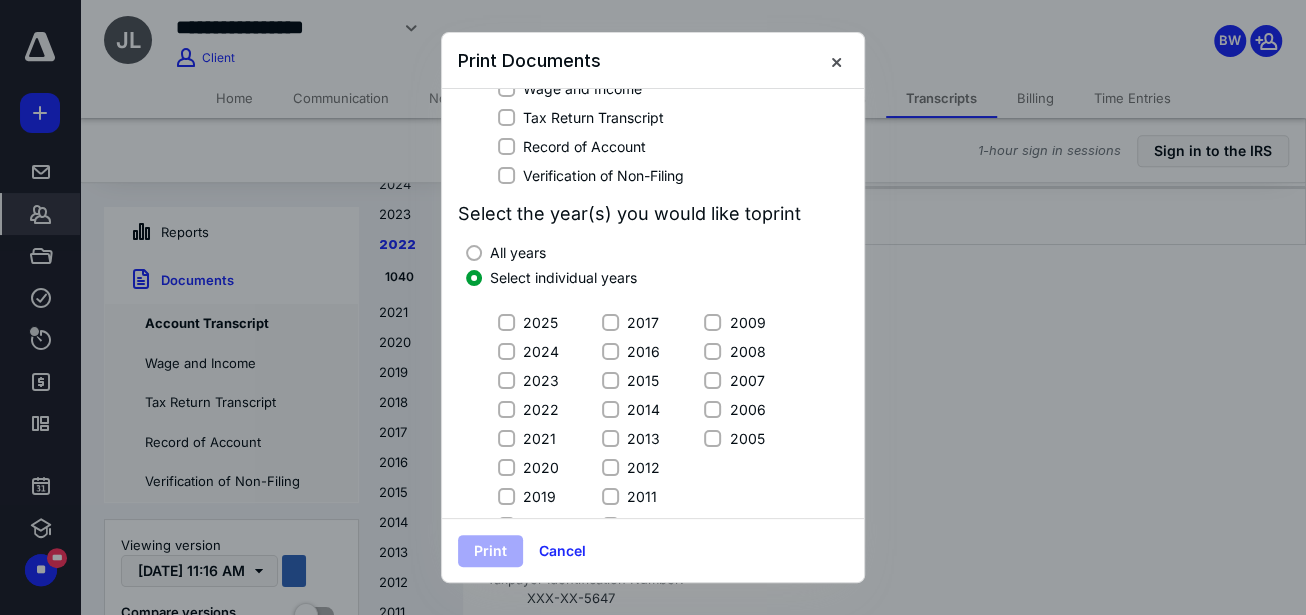 click on "2022" at bounding box center [541, 409] 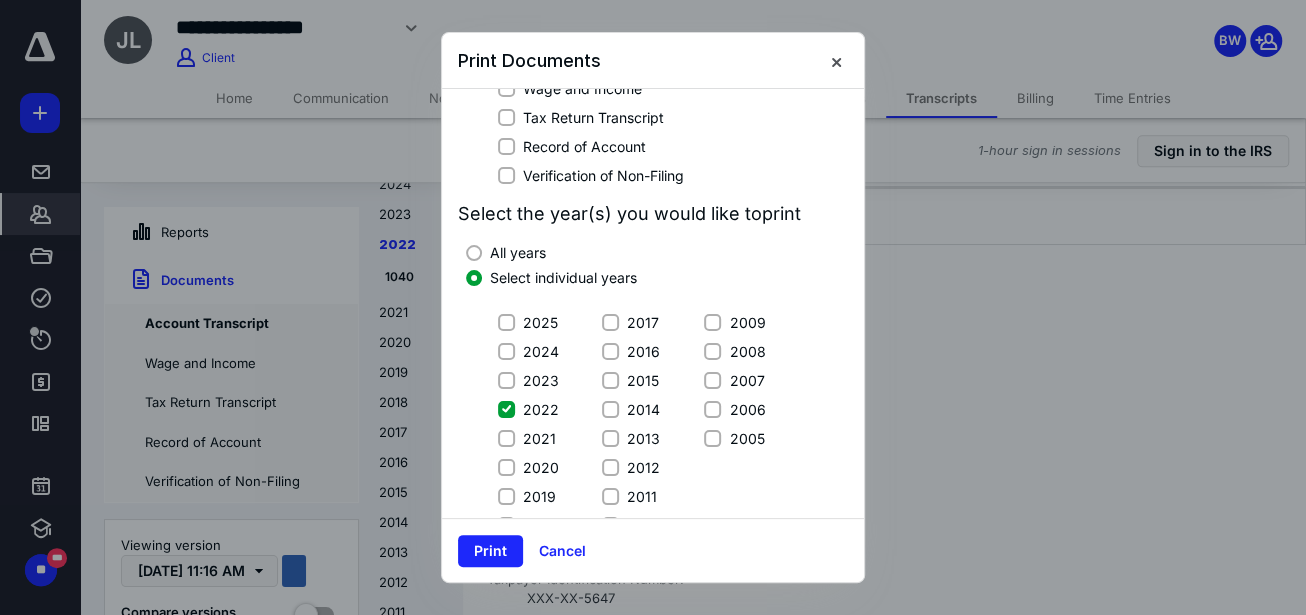 click on "Print Cancel" at bounding box center [653, 550] 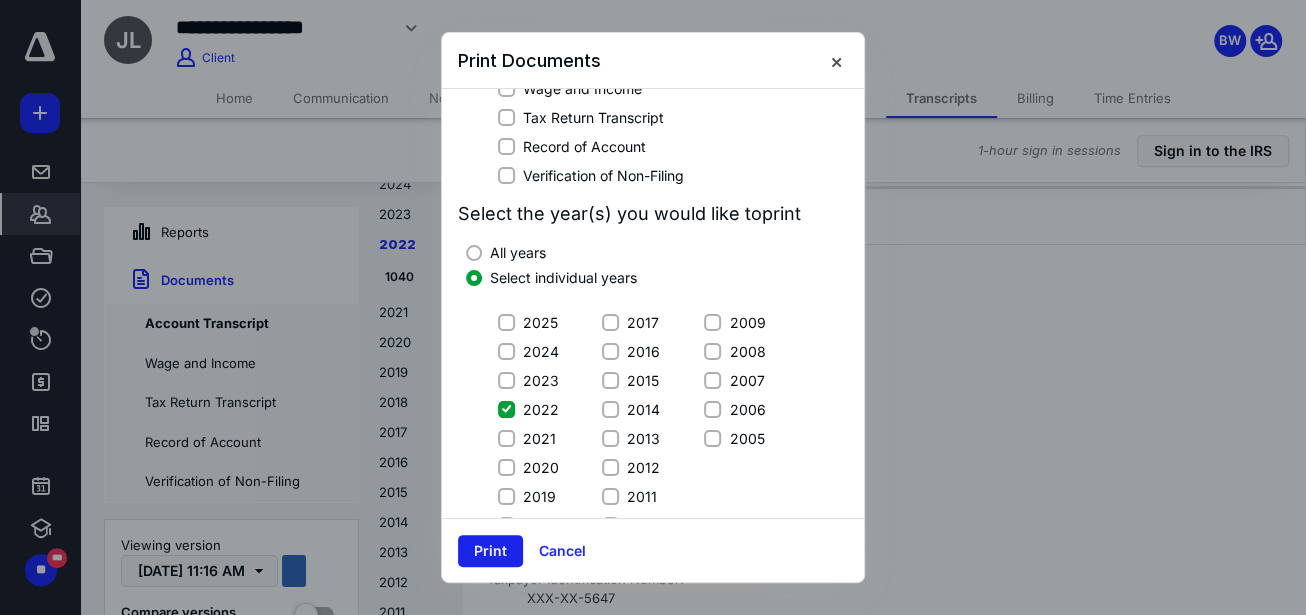 click on "Print" at bounding box center [490, 551] 